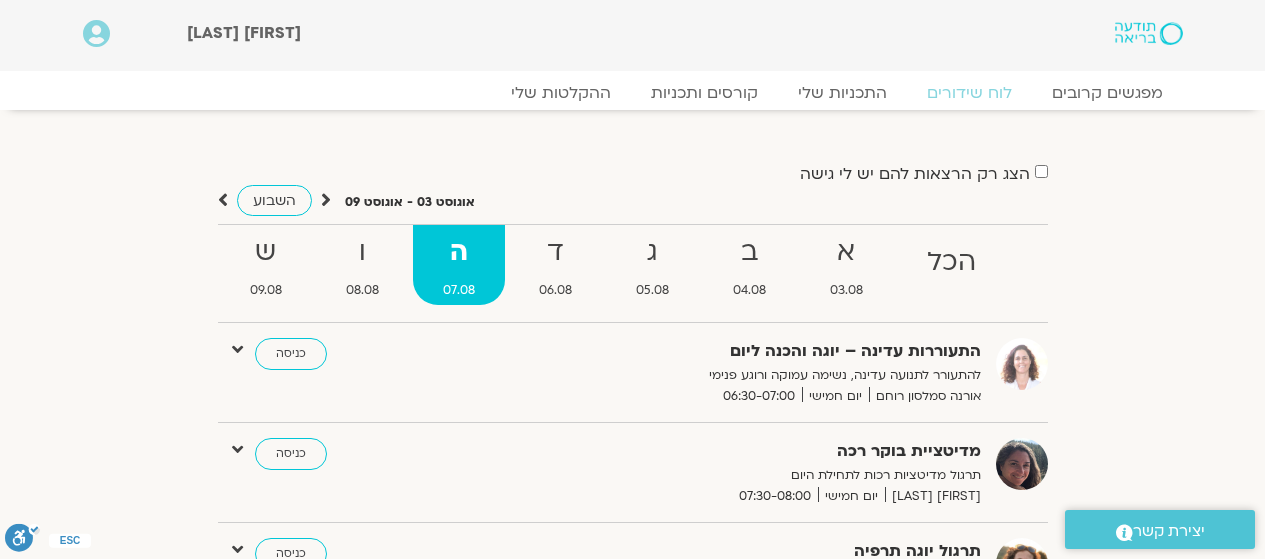 scroll, scrollTop: 0, scrollLeft: 0, axis: both 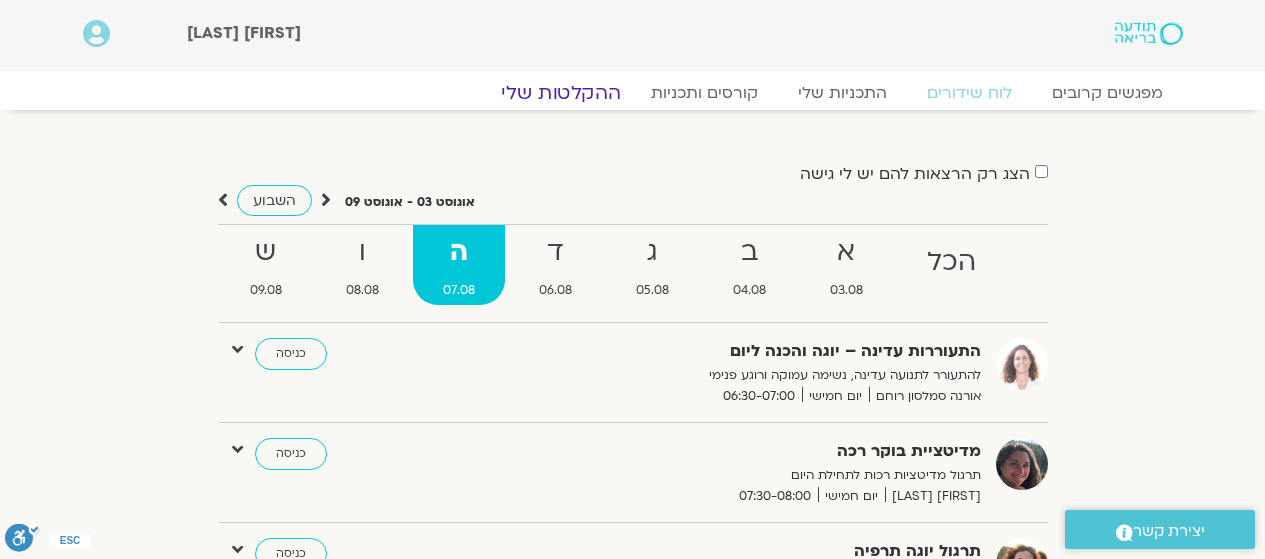 click on "ההקלטות שלי" 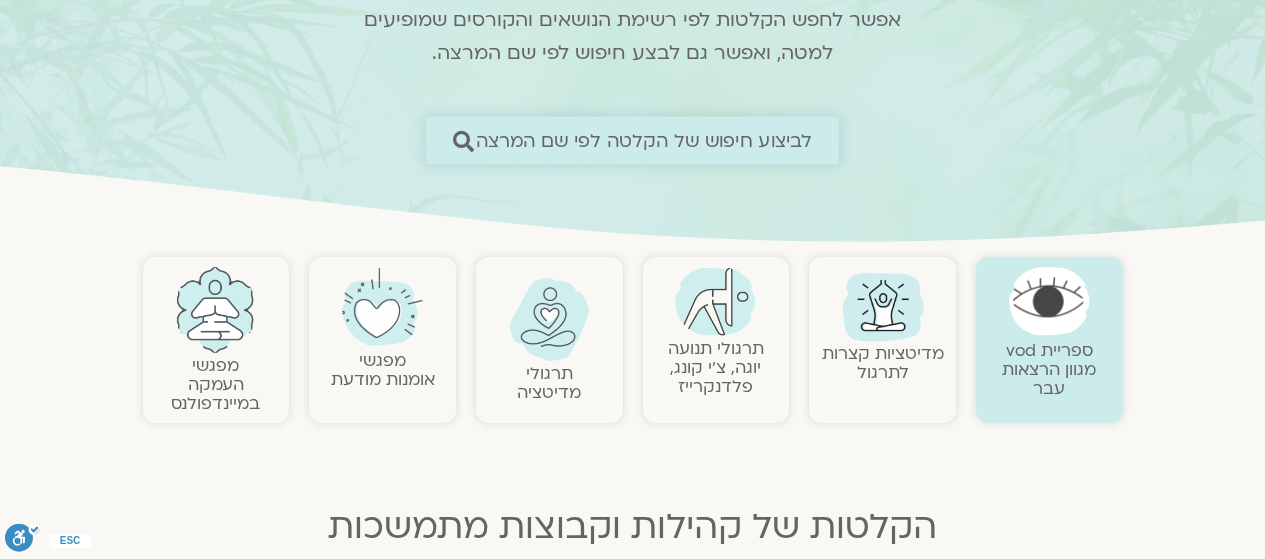 scroll, scrollTop: 200, scrollLeft: 0, axis: vertical 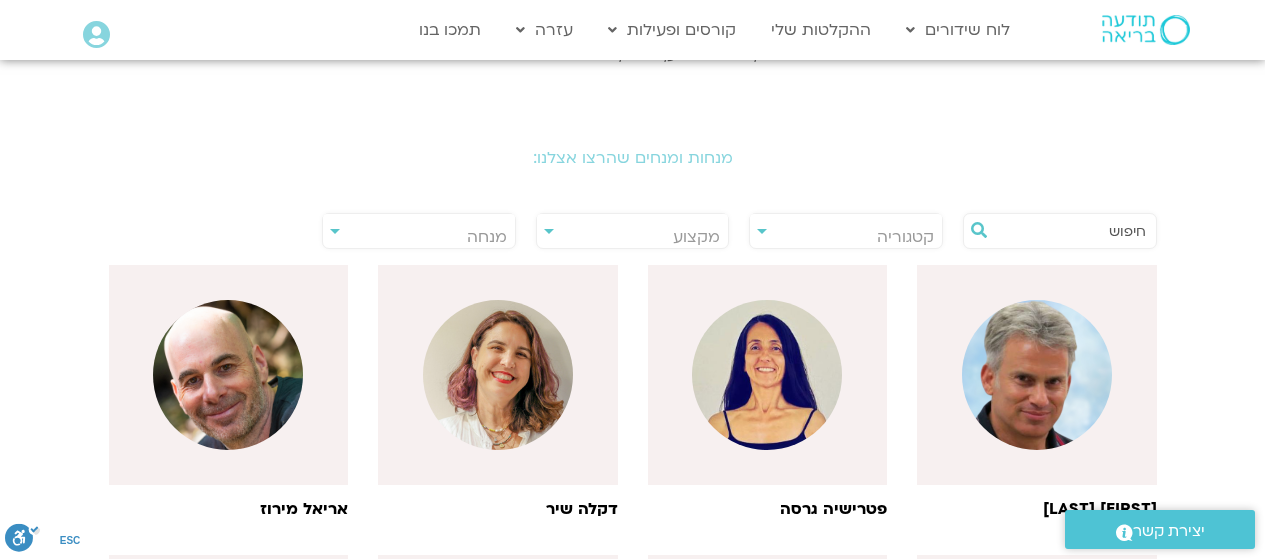 click at bounding box center [1070, 231] 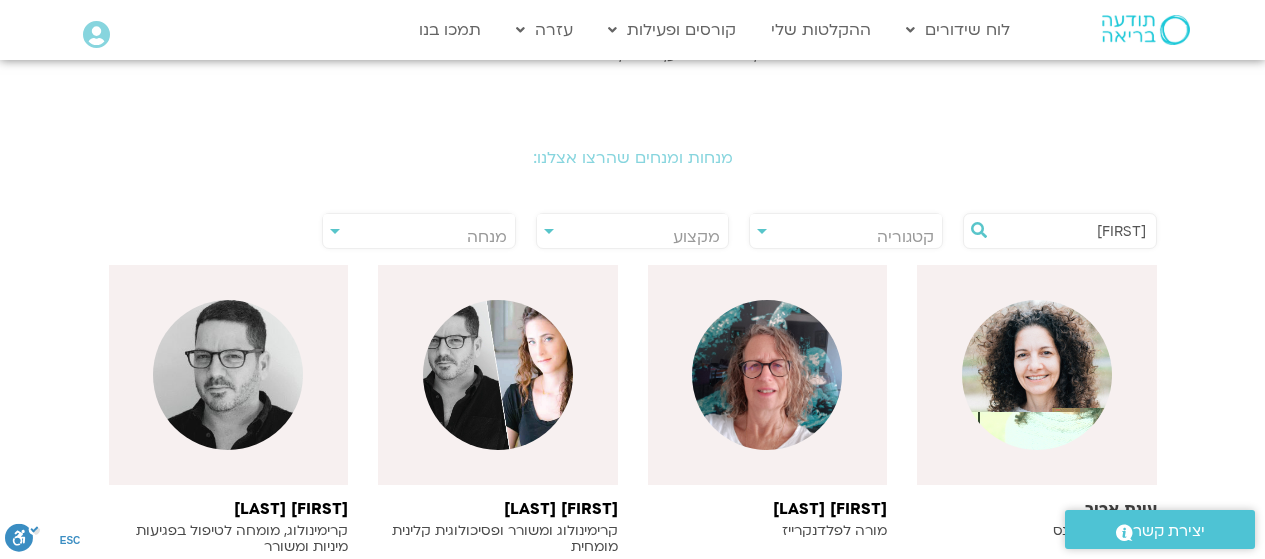 type on "עינת" 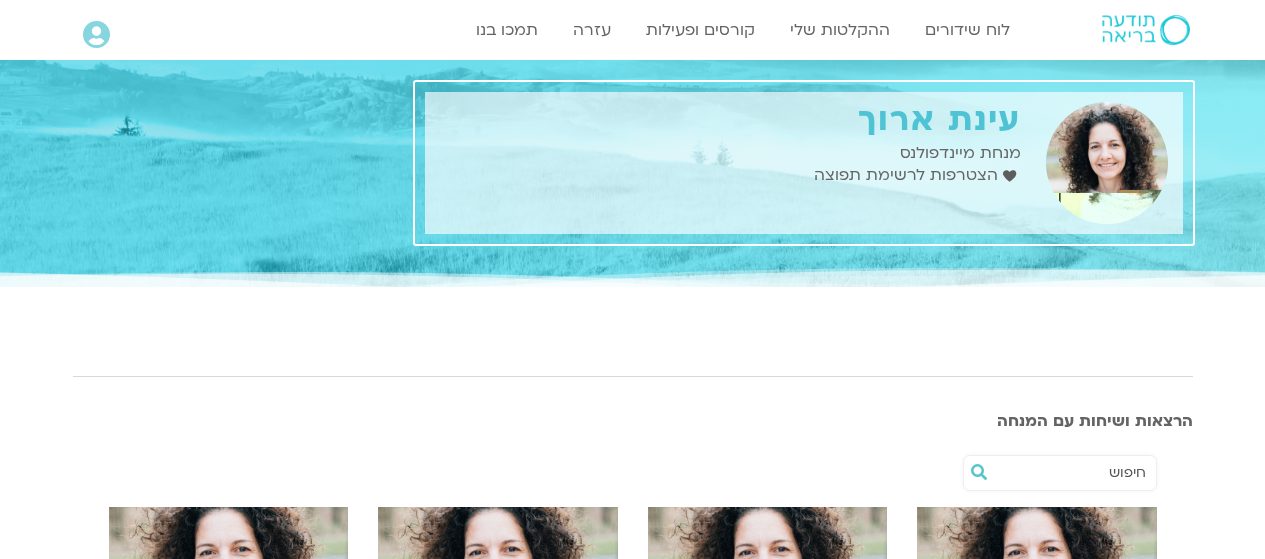 scroll, scrollTop: 0, scrollLeft: 0, axis: both 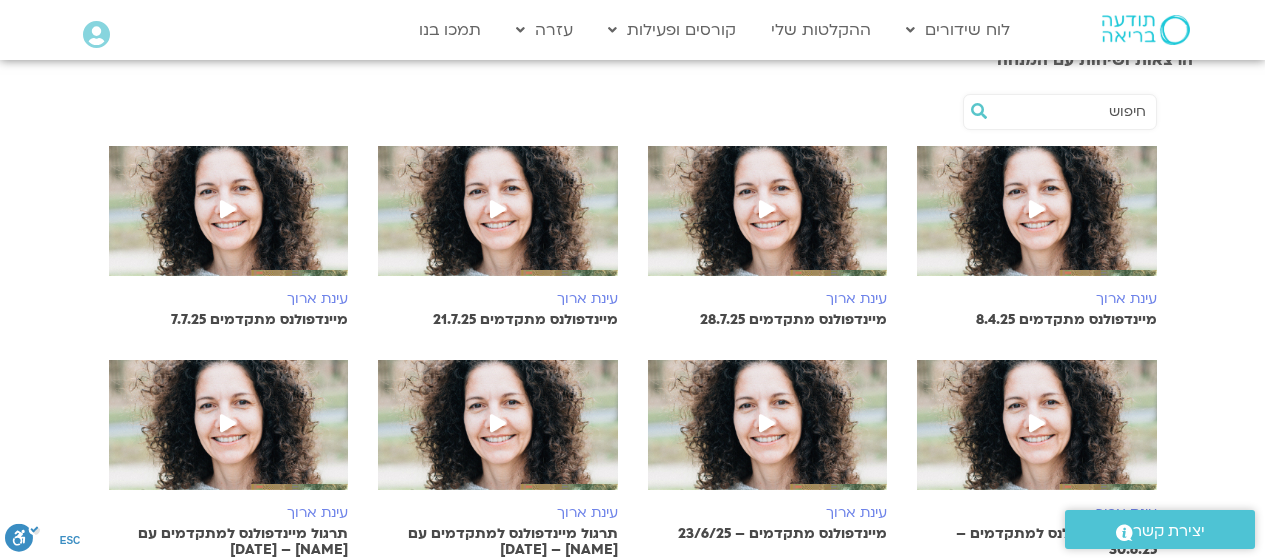 click at bounding box center [768, 221] 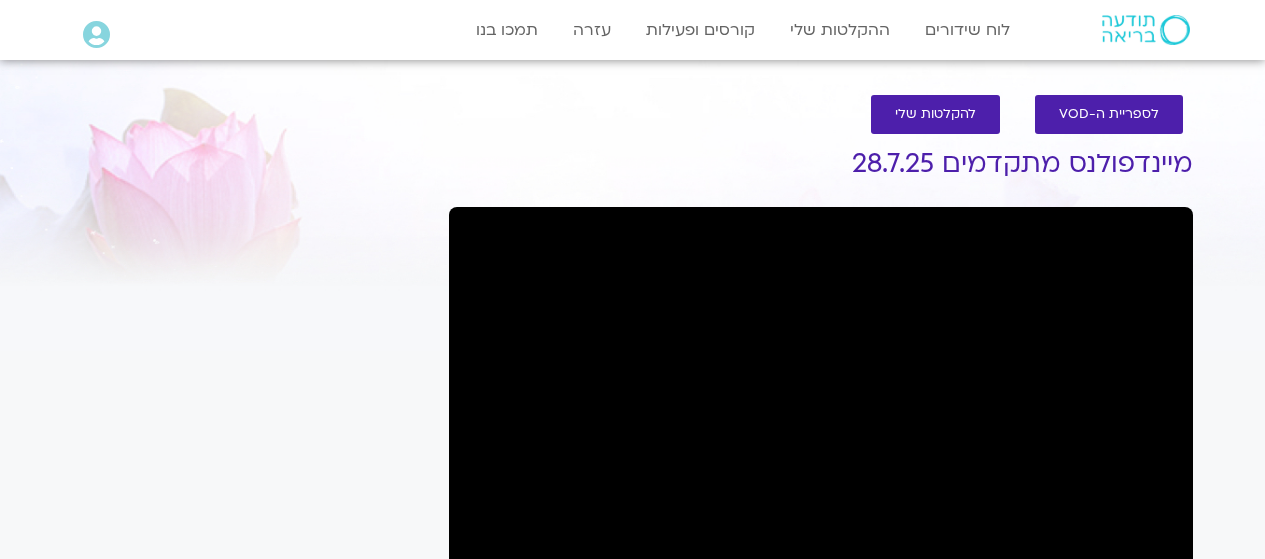 scroll, scrollTop: 0, scrollLeft: 0, axis: both 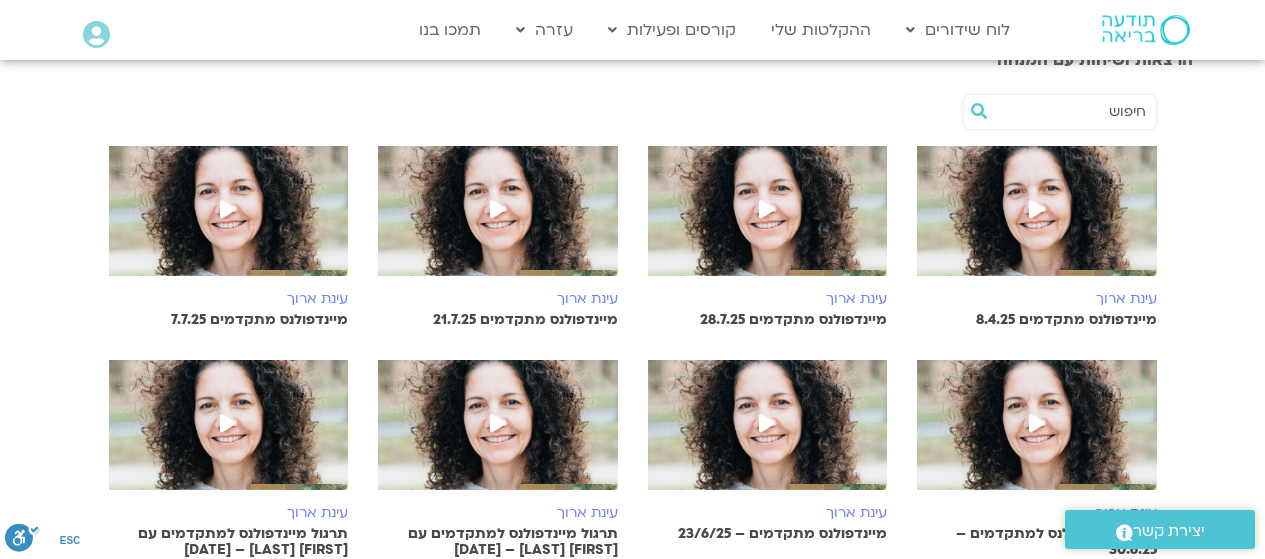 click at bounding box center [1037, 211] 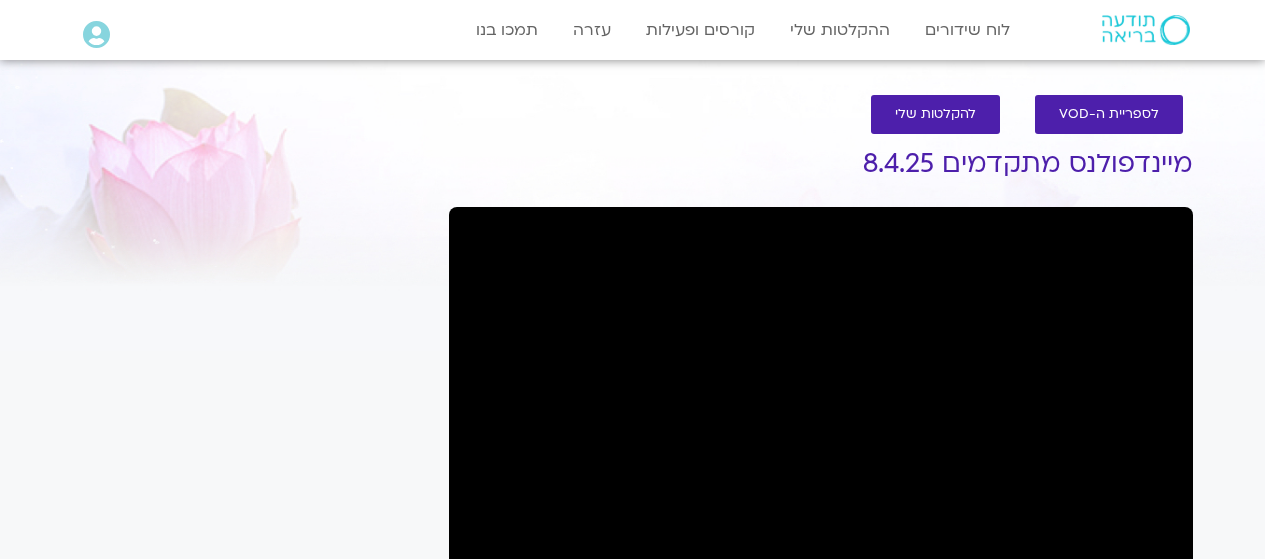 scroll, scrollTop: 0, scrollLeft: 0, axis: both 